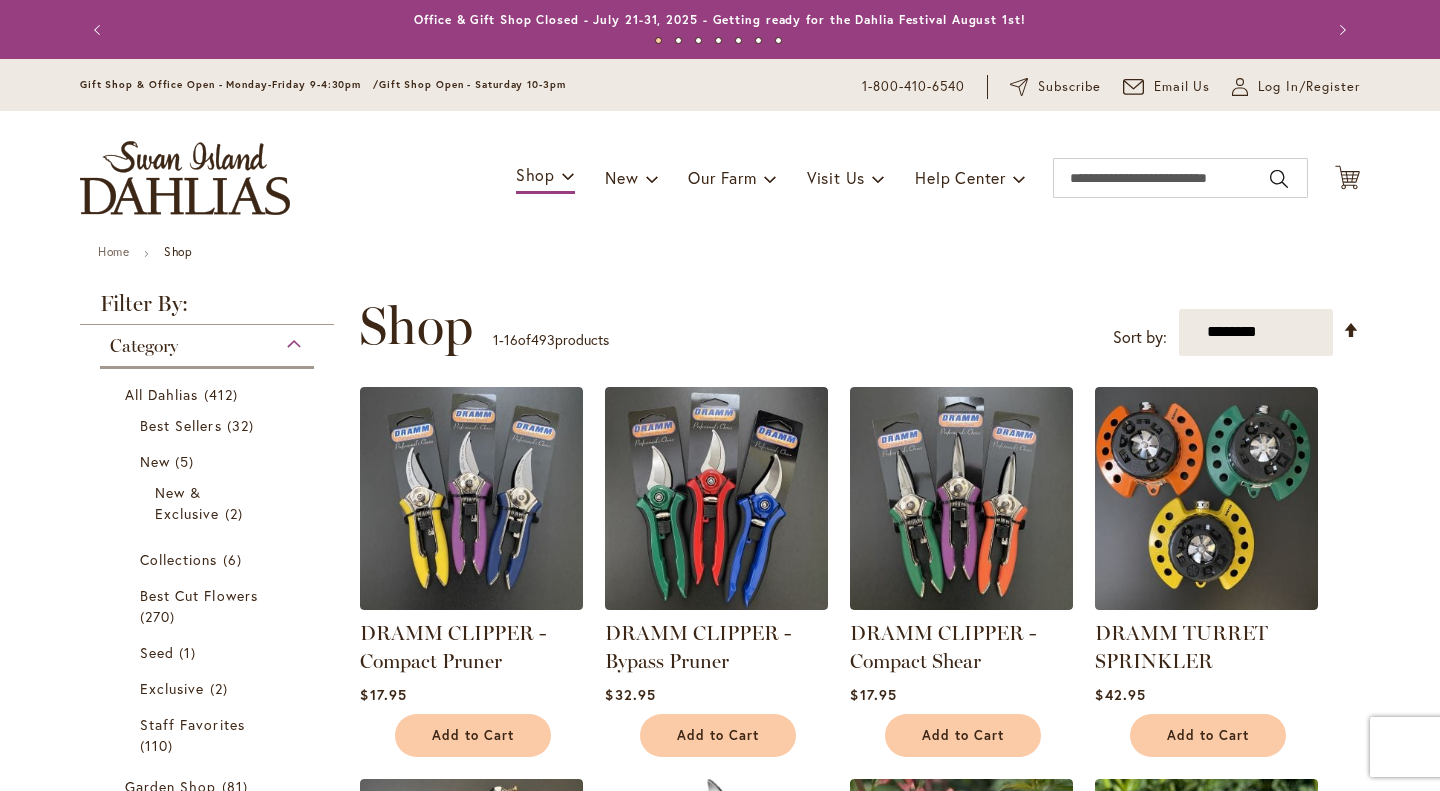 scroll, scrollTop: 0, scrollLeft: 0, axis: both 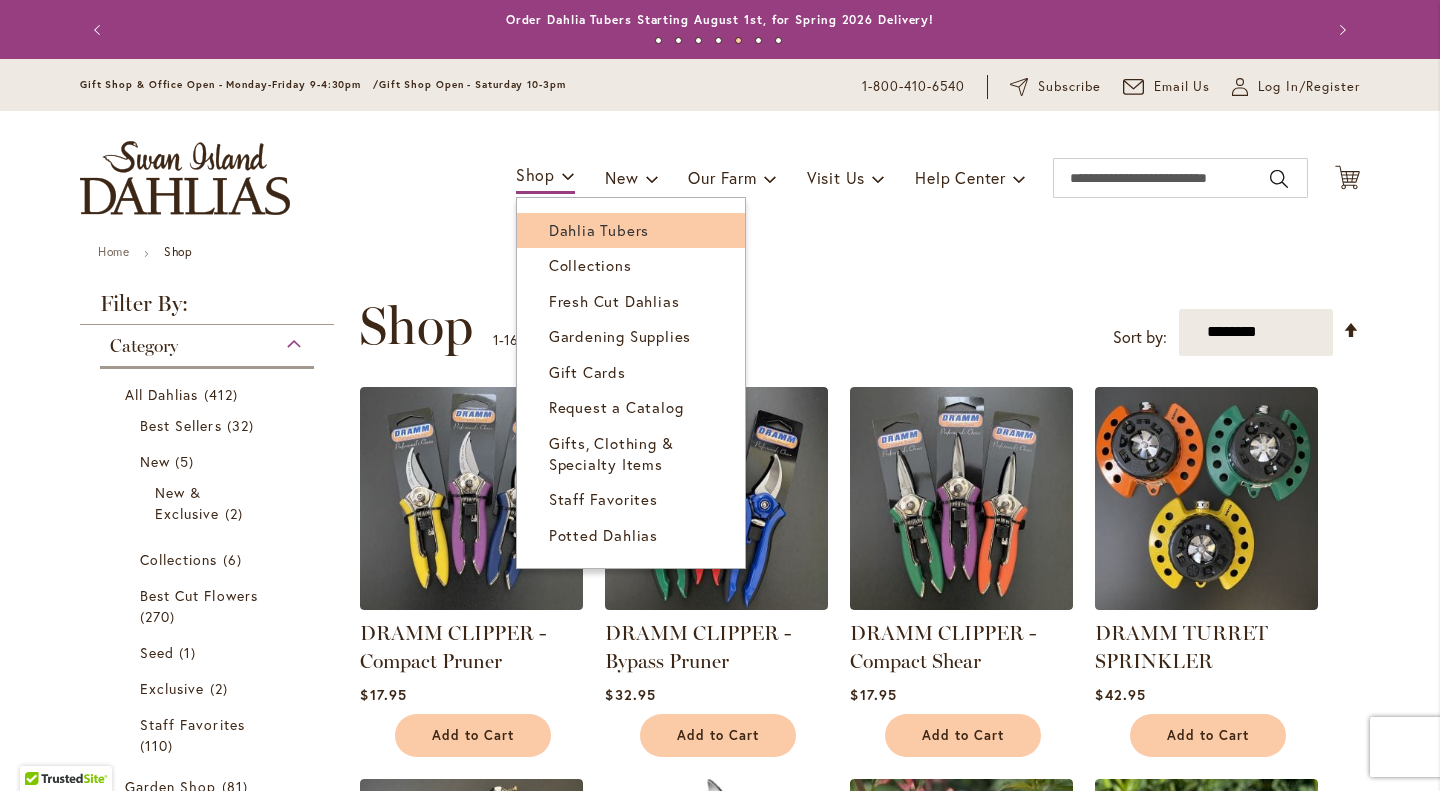 click on "Dahlia Tubers" at bounding box center (599, 230) 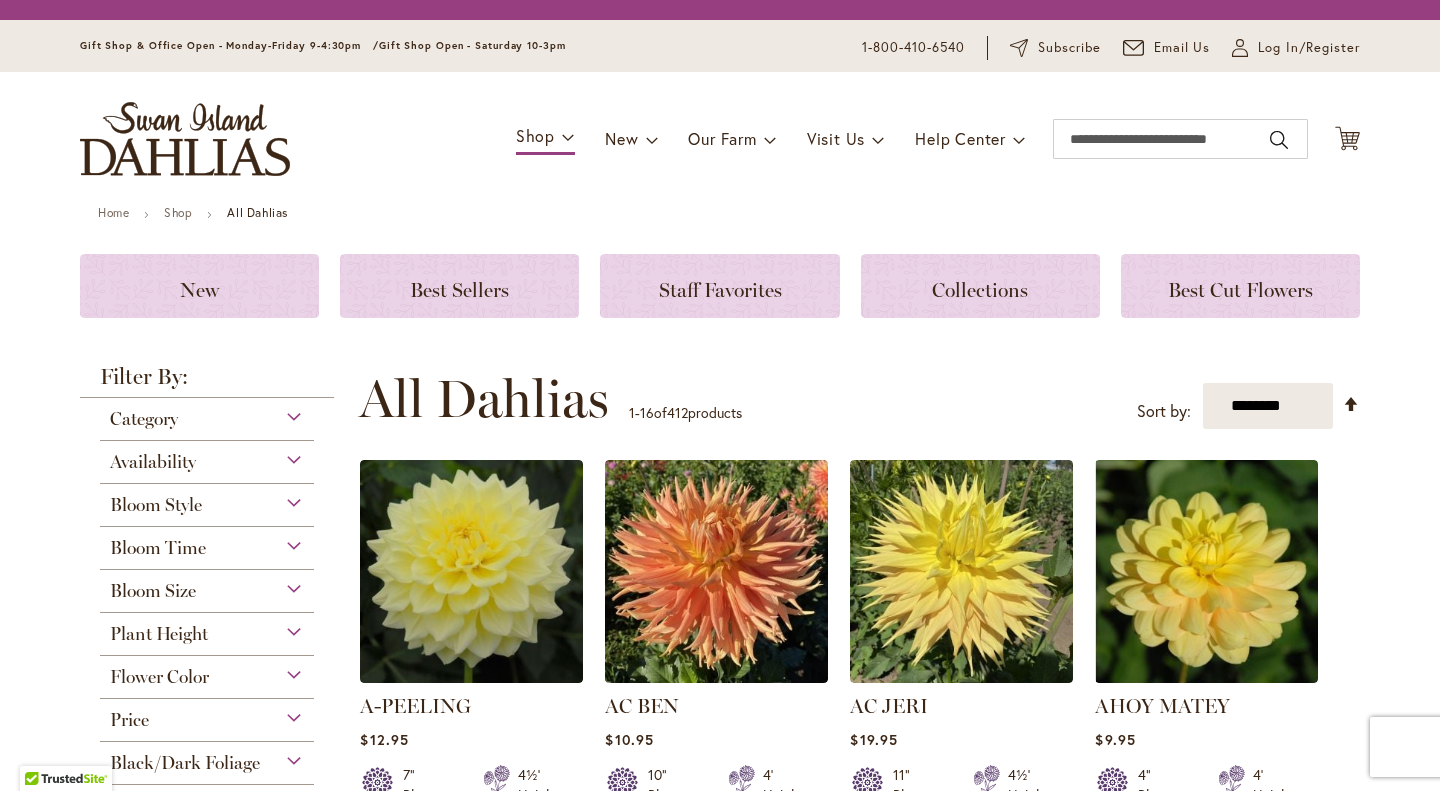 scroll, scrollTop: 0, scrollLeft: 0, axis: both 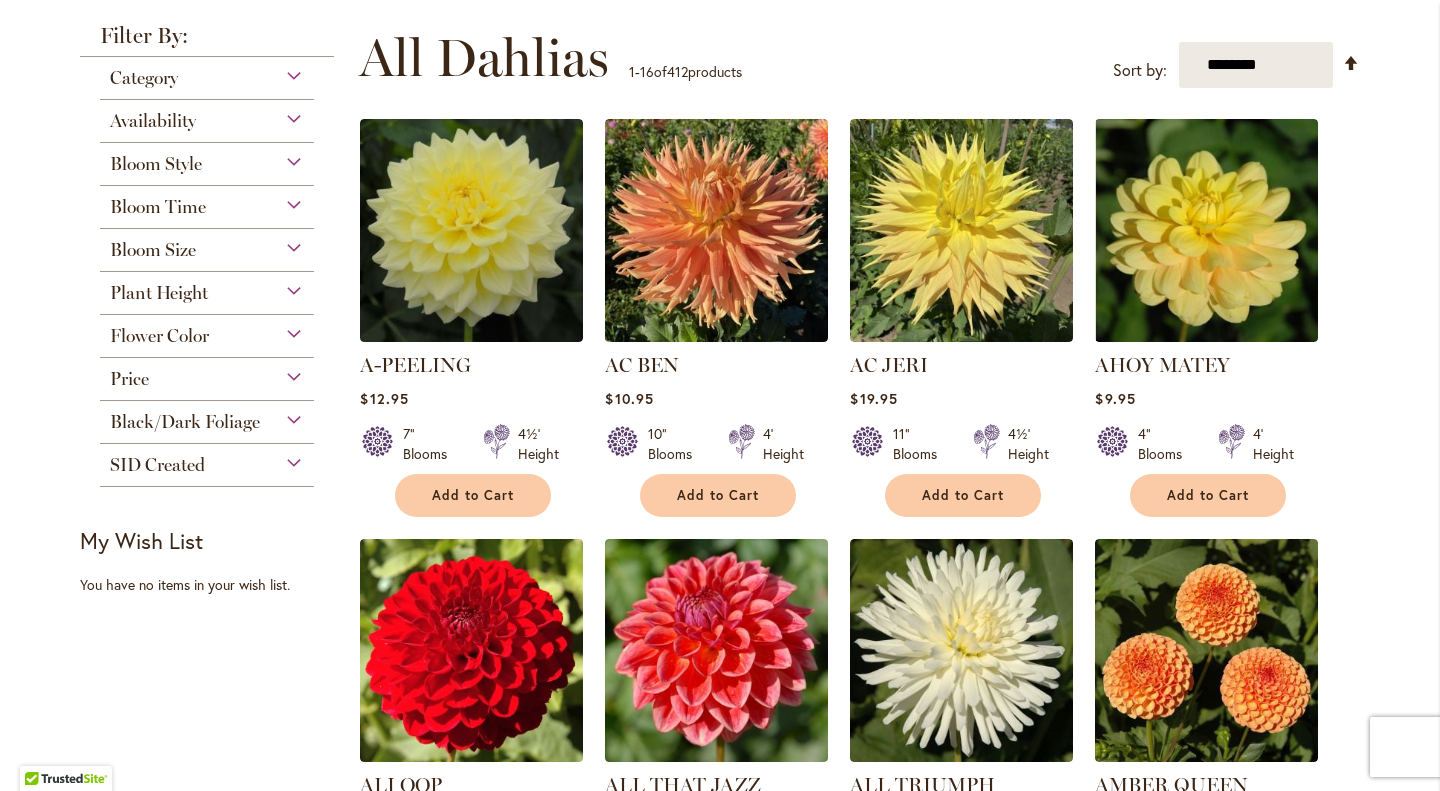 click on "Plant Height" at bounding box center [207, 288] 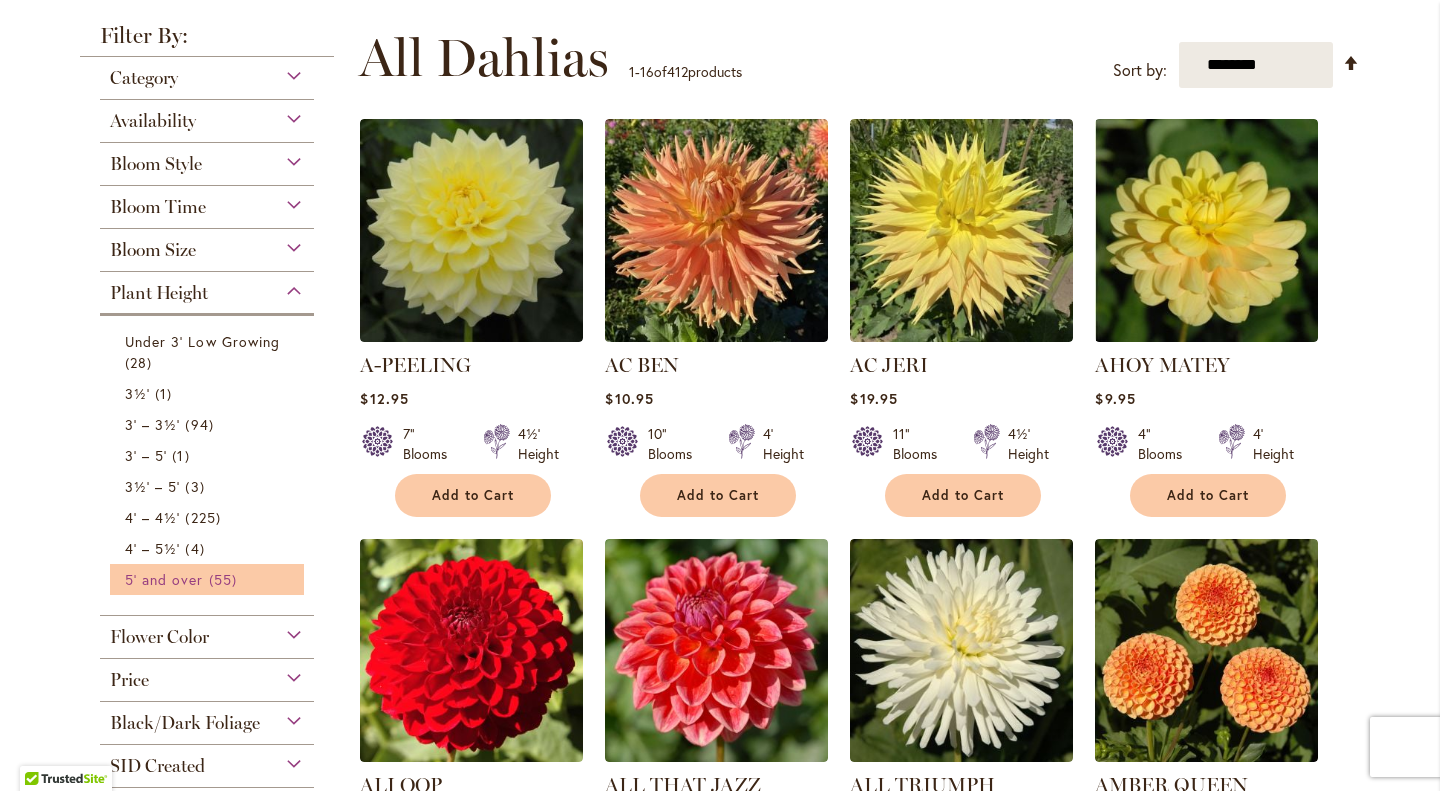 click on "5' and over" at bounding box center [164, 579] 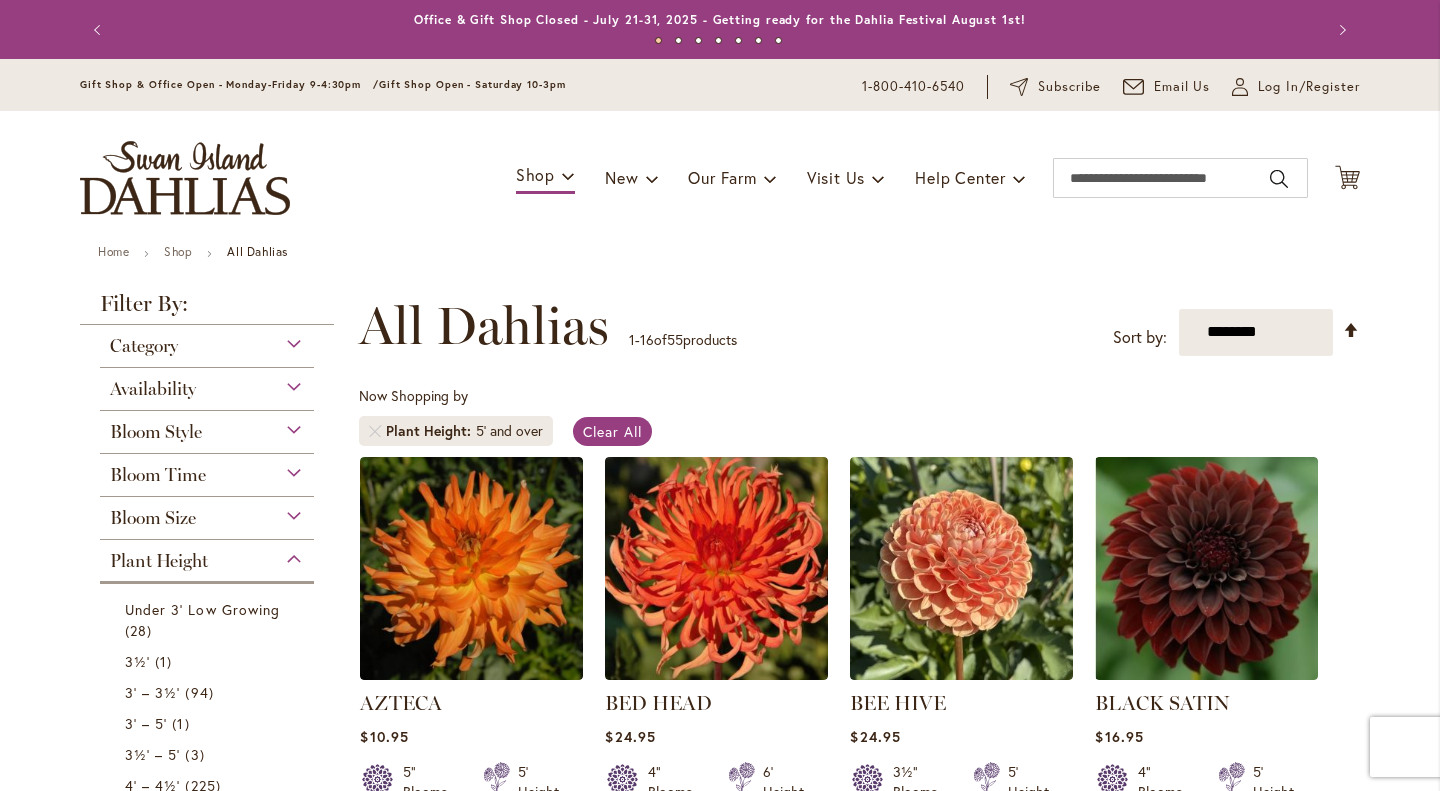 scroll, scrollTop: 0, scrollLeft: 0, axis: both 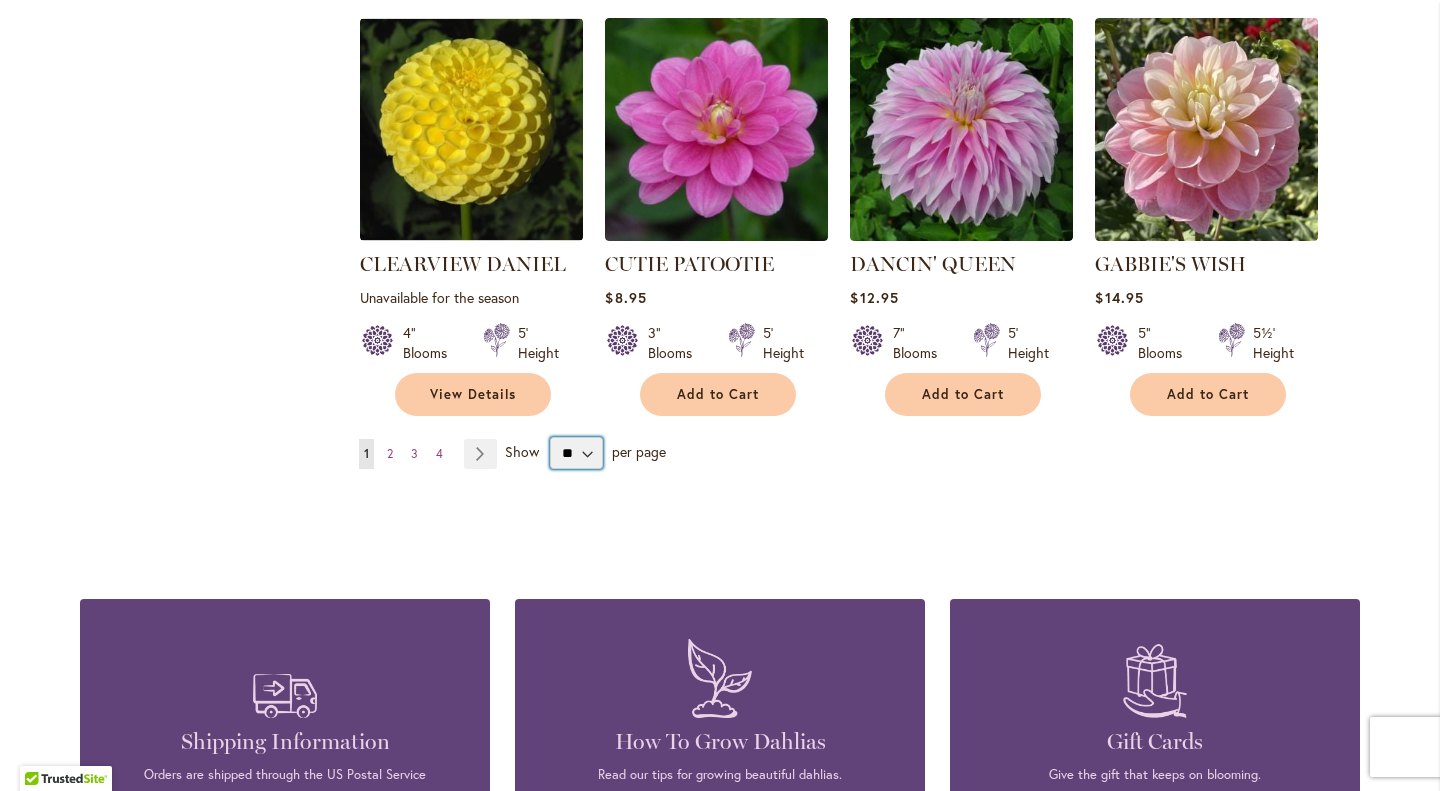 click on "**
**
**
**" at bounding box center [576, 453] 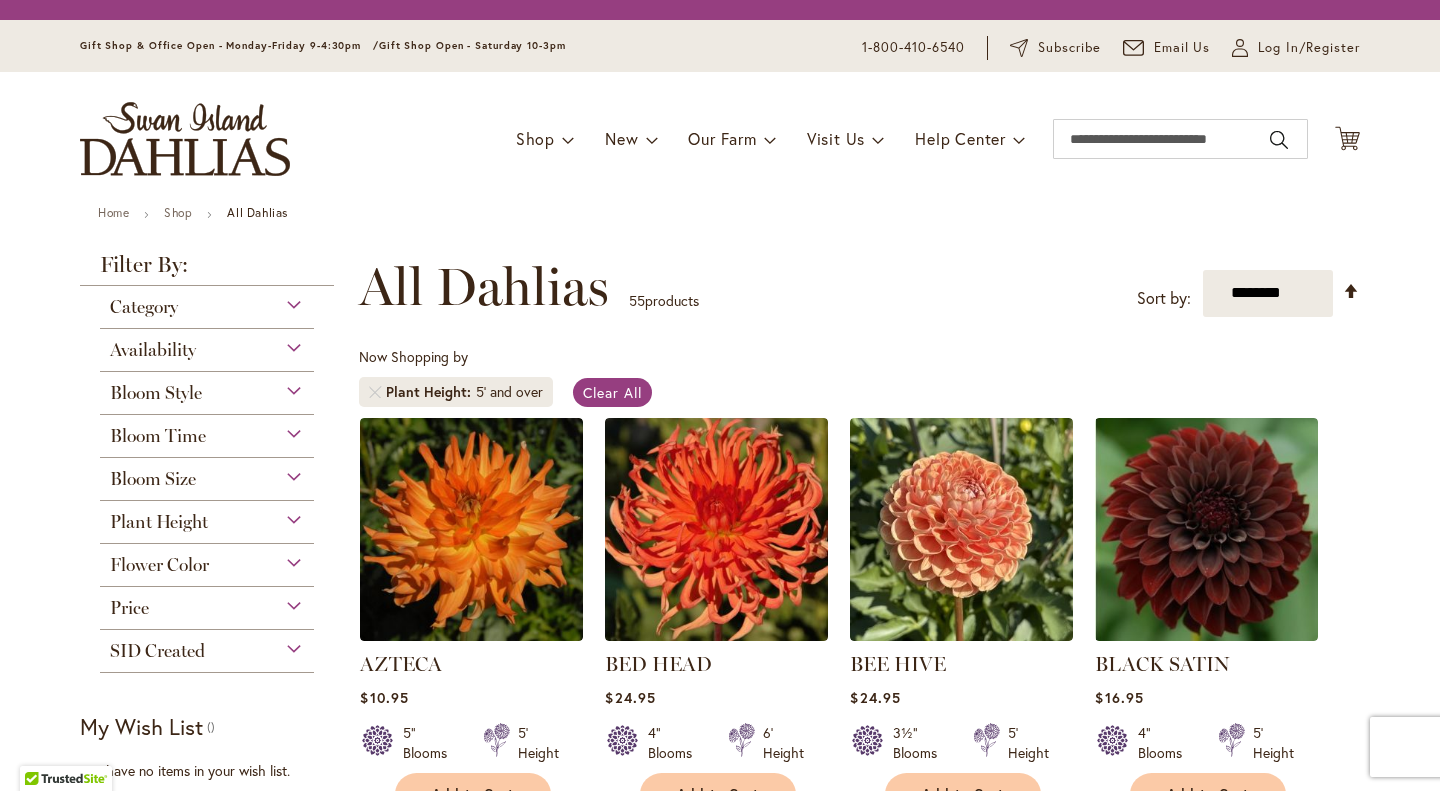 scroll, scrollTop: 0, scrollLeft: 0, axis: both 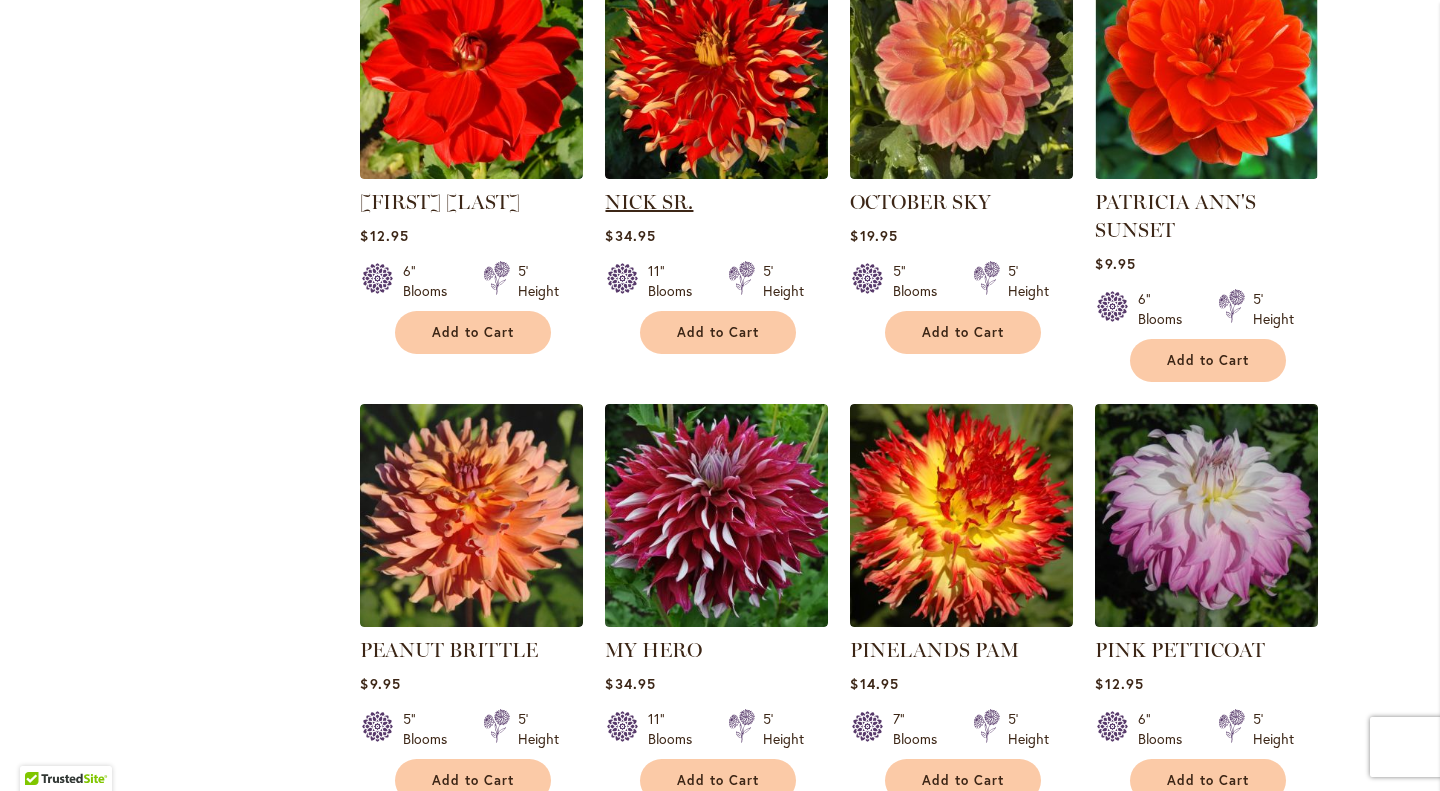 click on "NICK SR." at bounding box center [649, 202] 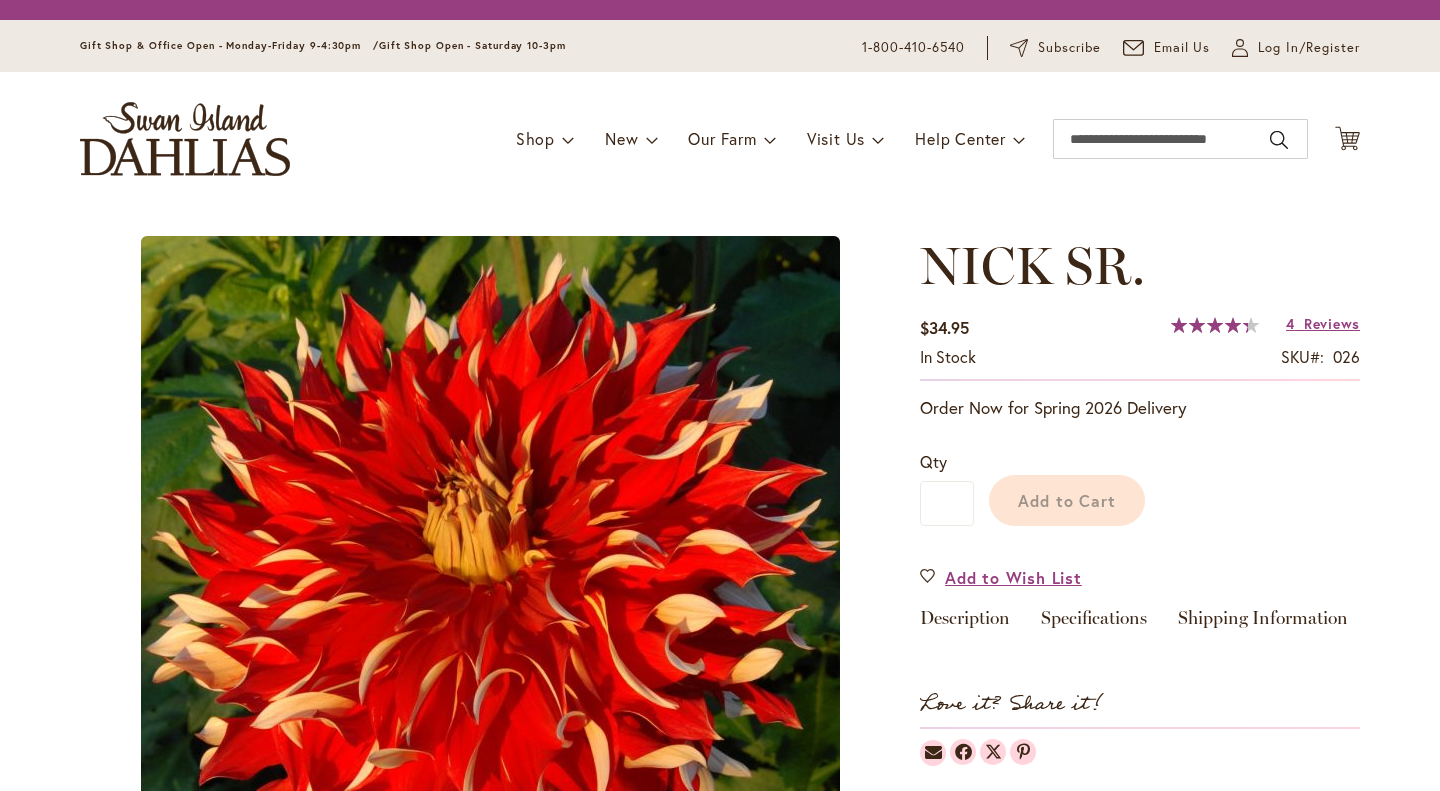 scroll, scrollTop: 0, scrollLeft: 0, axis: both 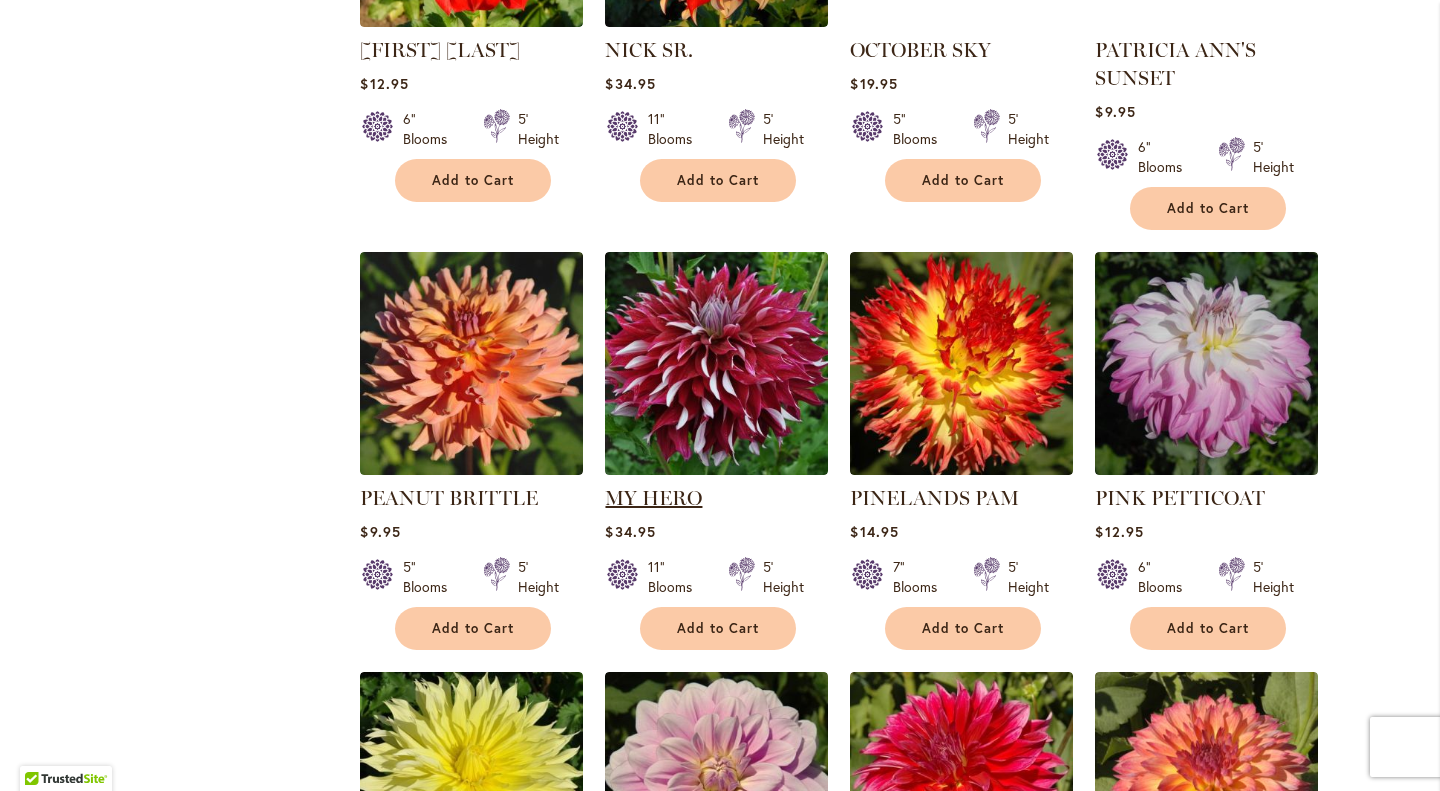click on "MY HERO" at bounding box center (653, 498) 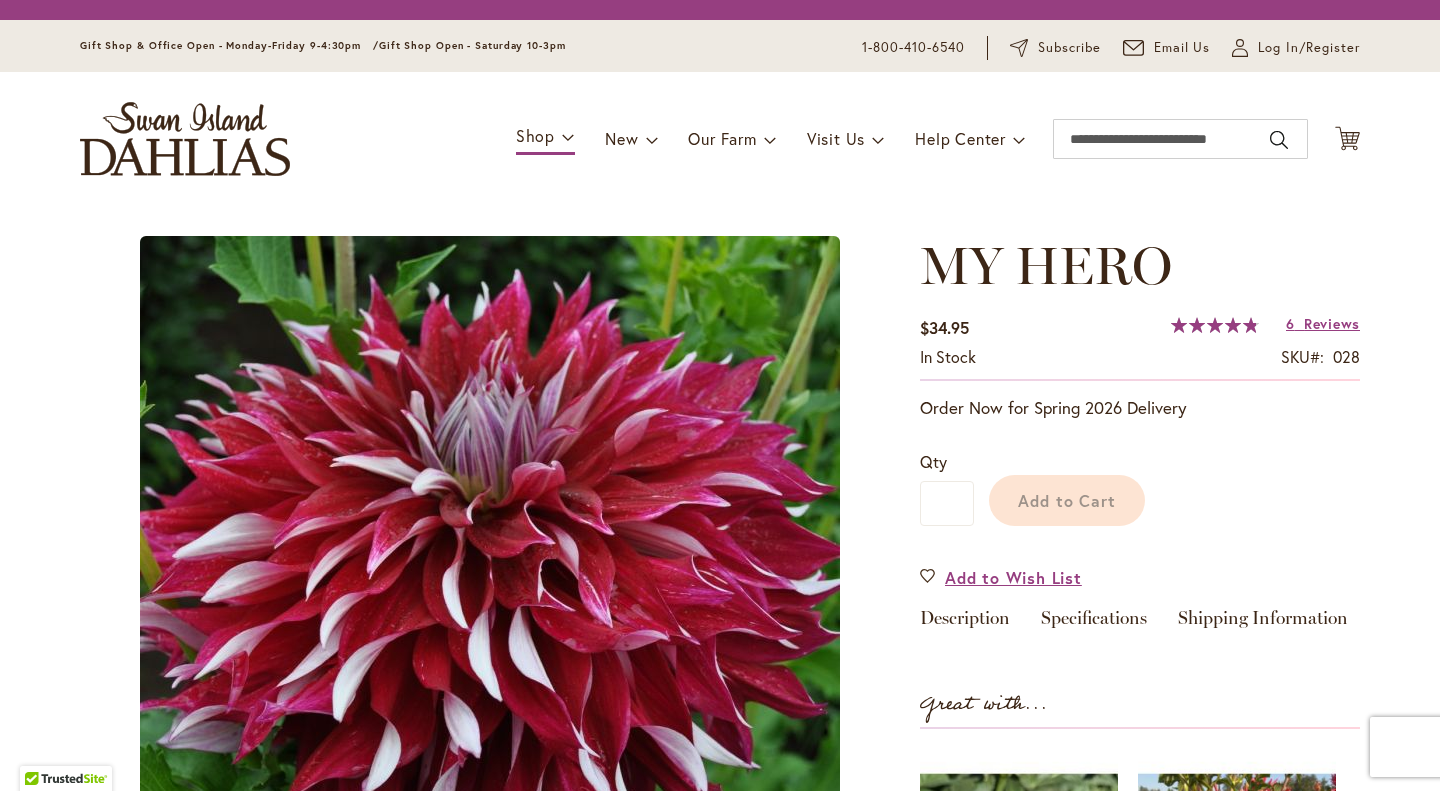 scroll, scrollTop: 0, scrollLeft: 0, axis: both 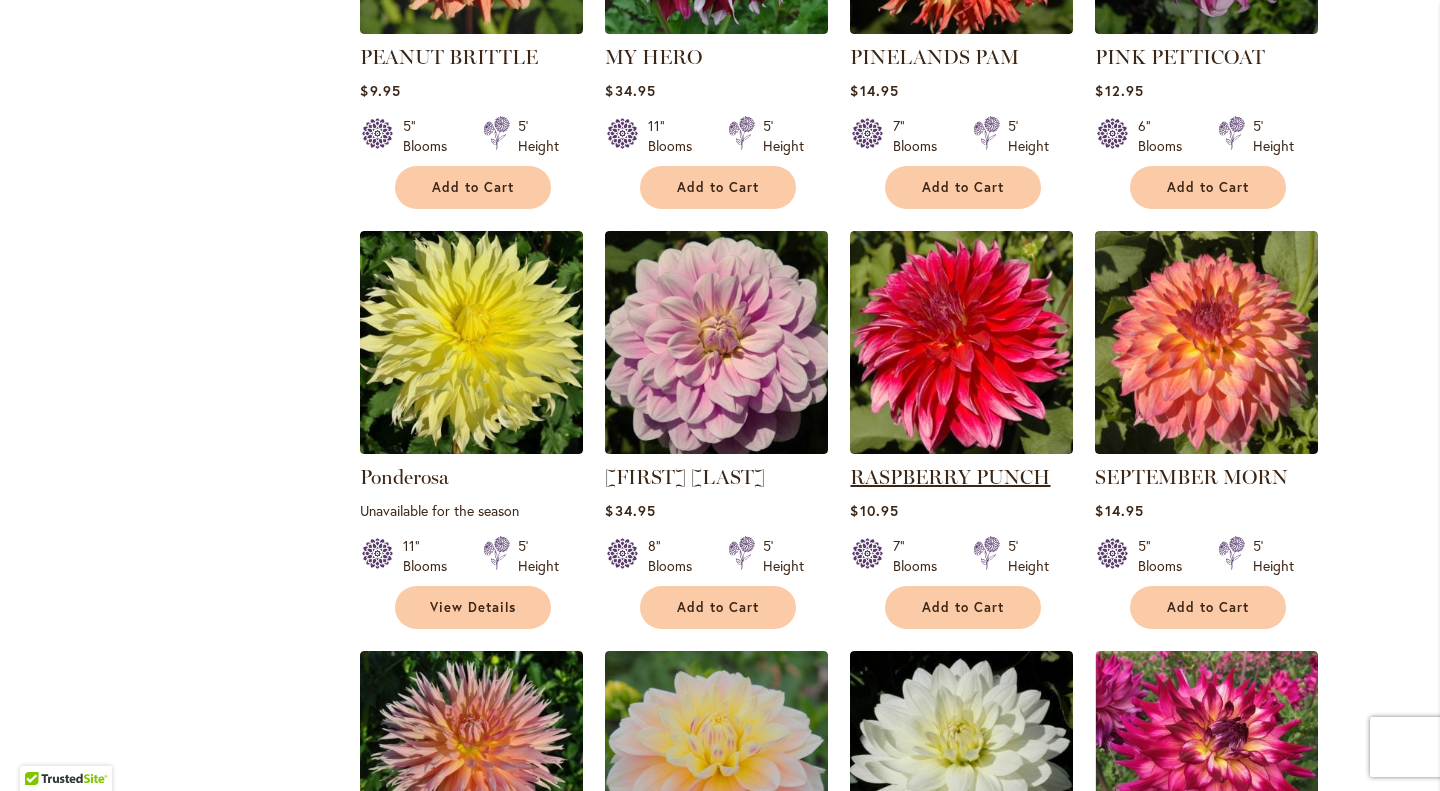 click on "RASPBERRY PUNCH" at bounding box center (950, 477) 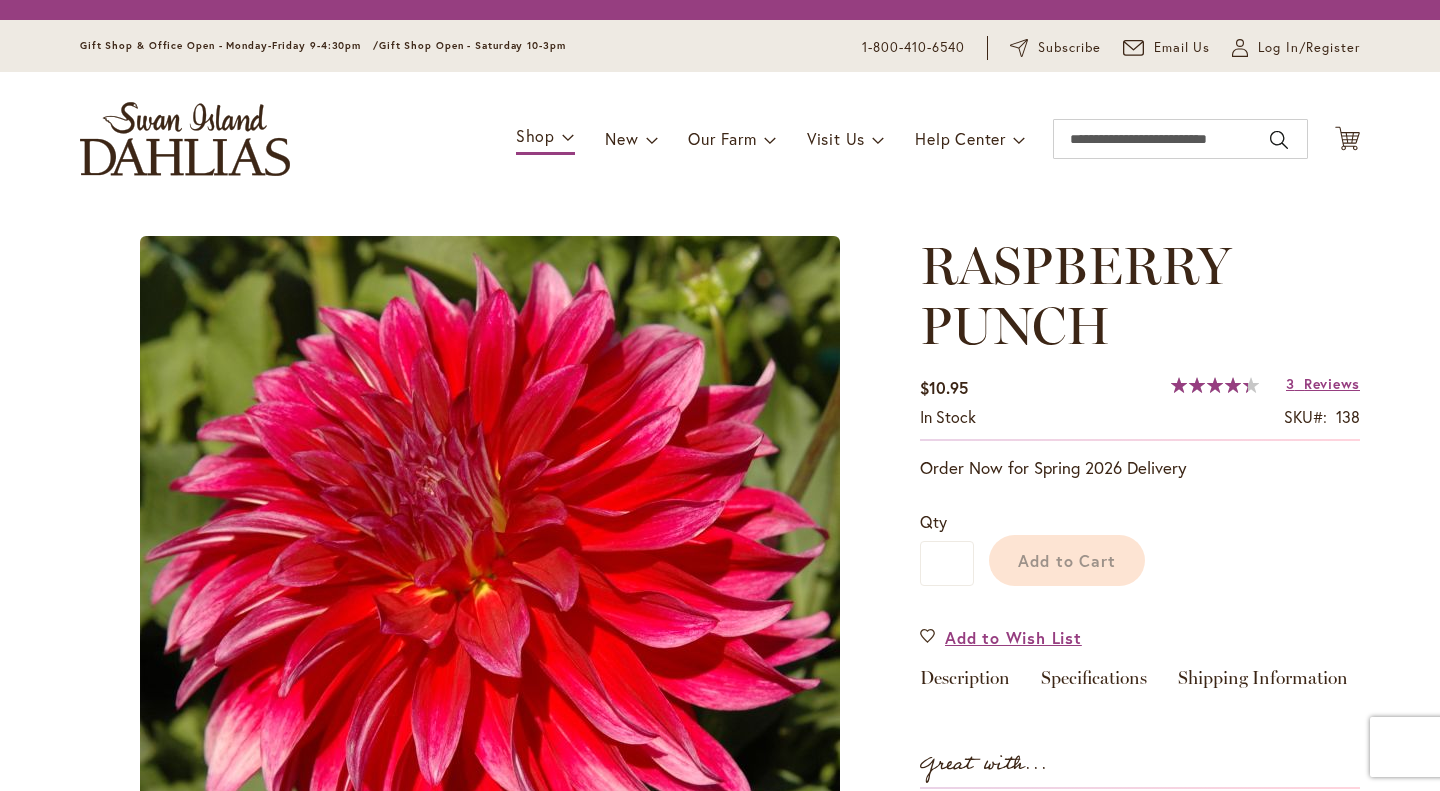 scroll, scrollTop: 0, scrollLeft: 0, axis: both 